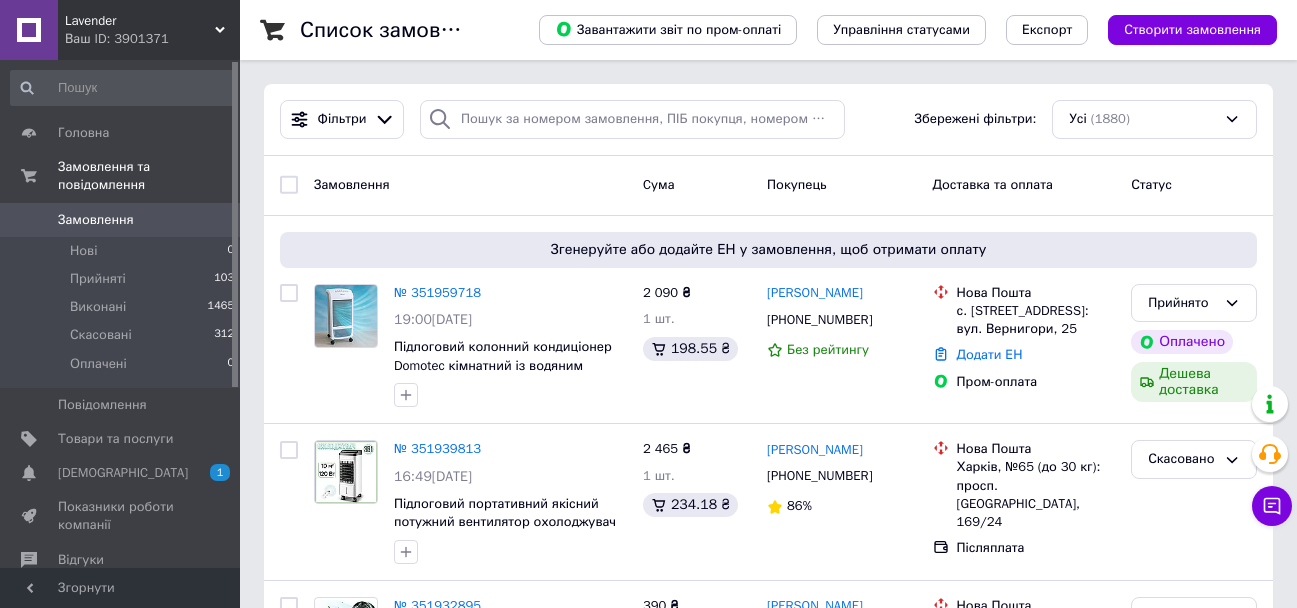 scroll, scrollTop: 0, scrollLeft: 0, axis: both 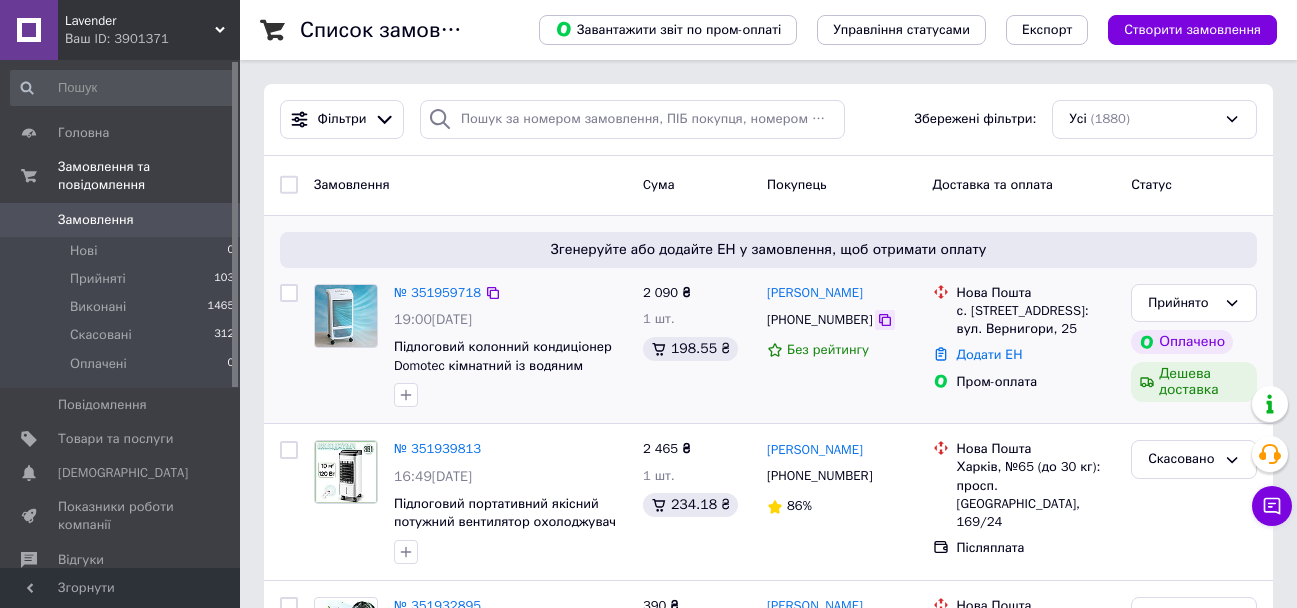 click 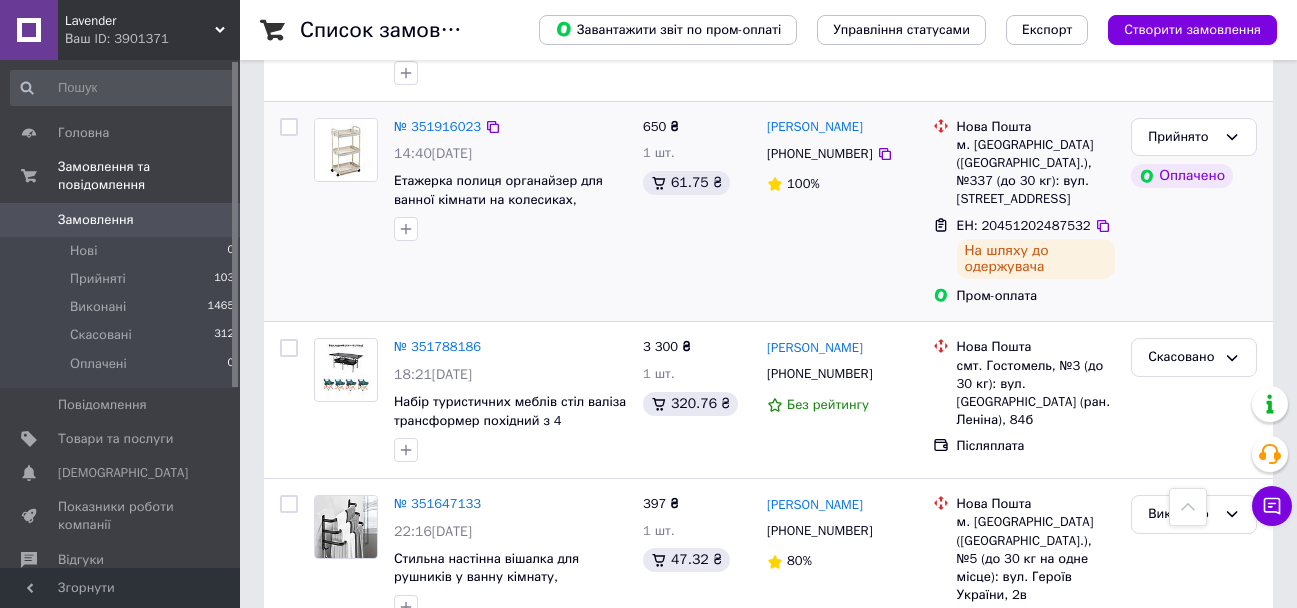 scroll, scrollTop: 700, scrollLeft: 0, axis: vertical 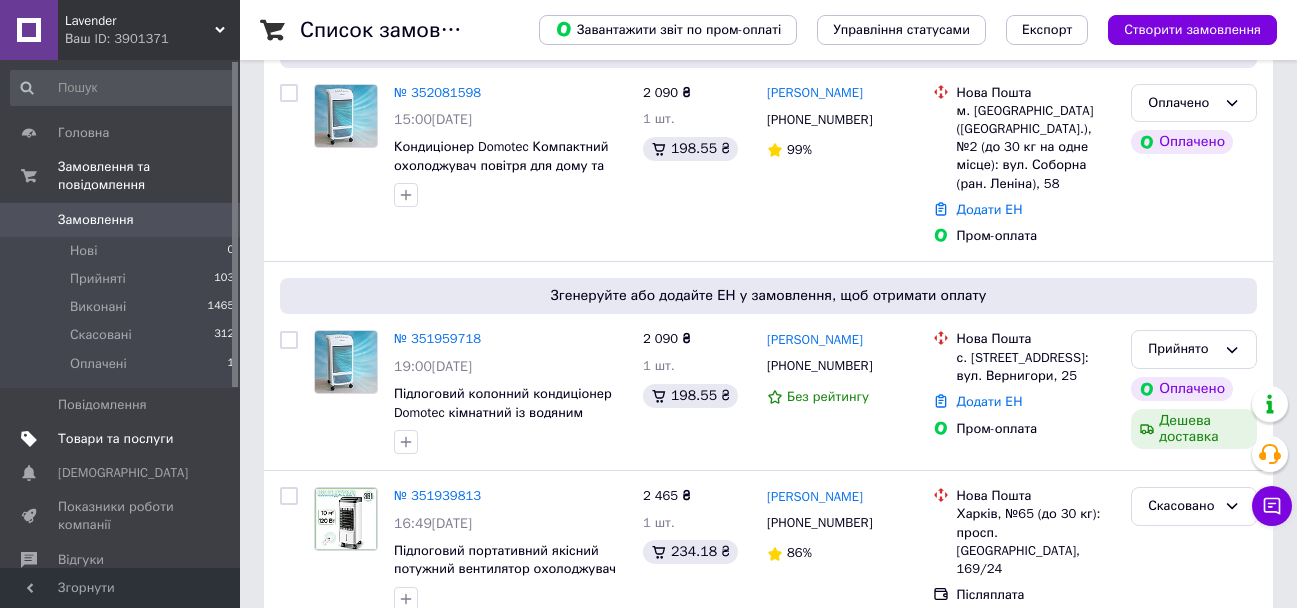 click on "Товари та послуги" at bounding box center (115, 439) 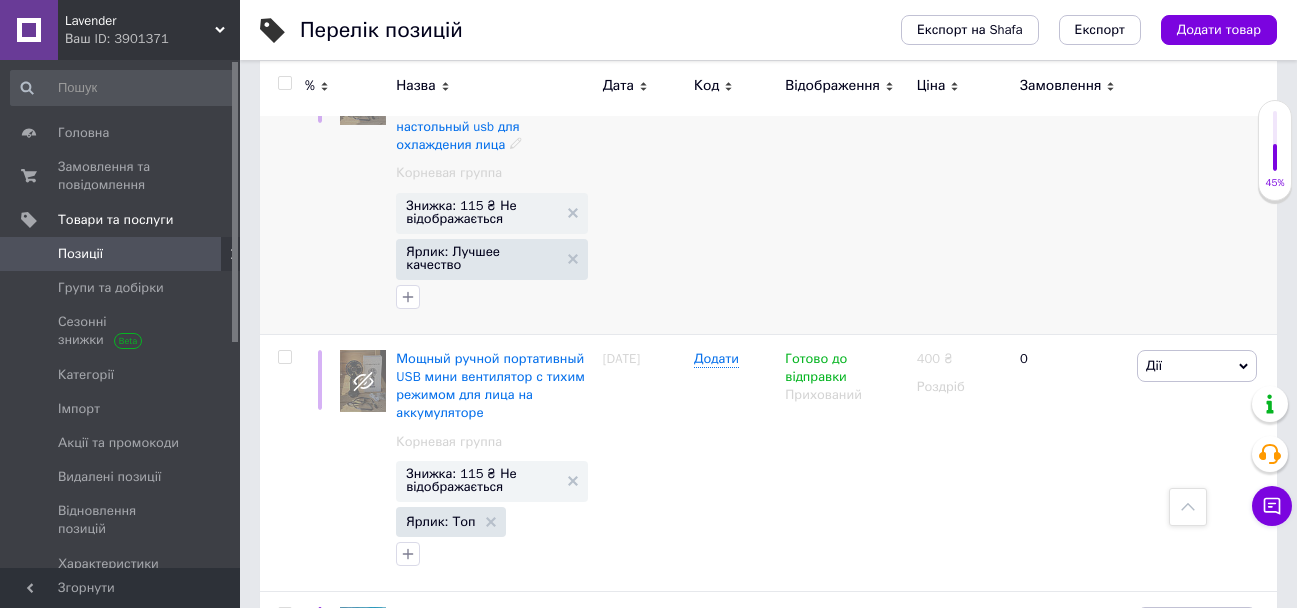scroll, scrollTop: 6800, scrollLeft: 0, axis: vertical 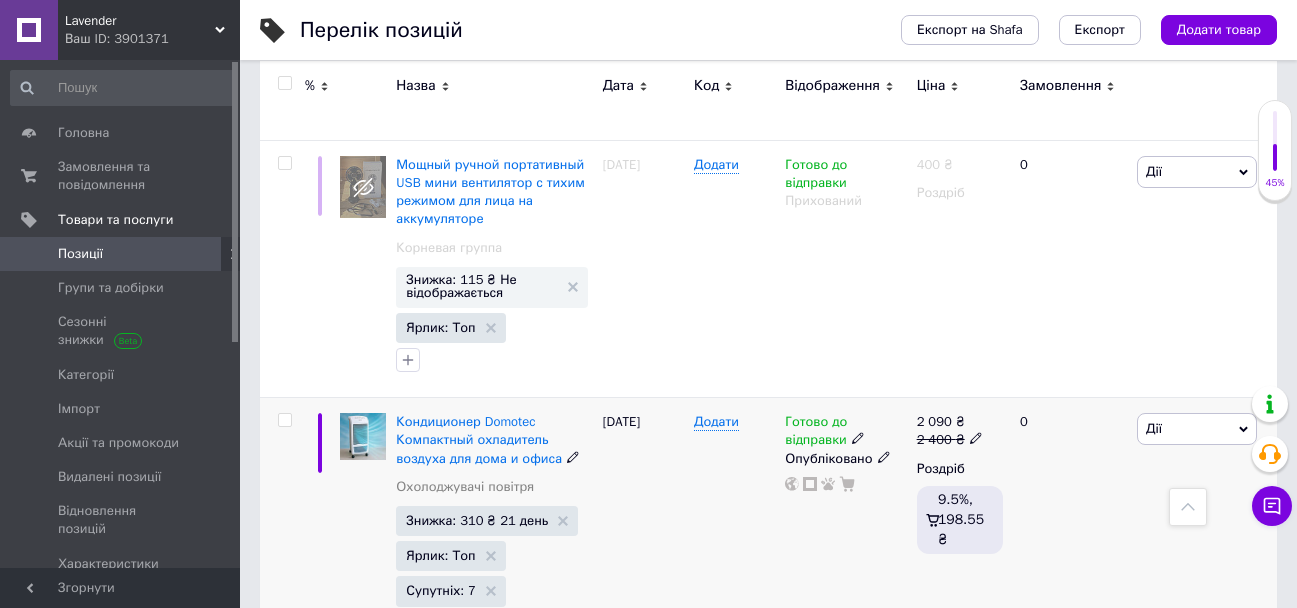 click at bounding box center (284, 420) 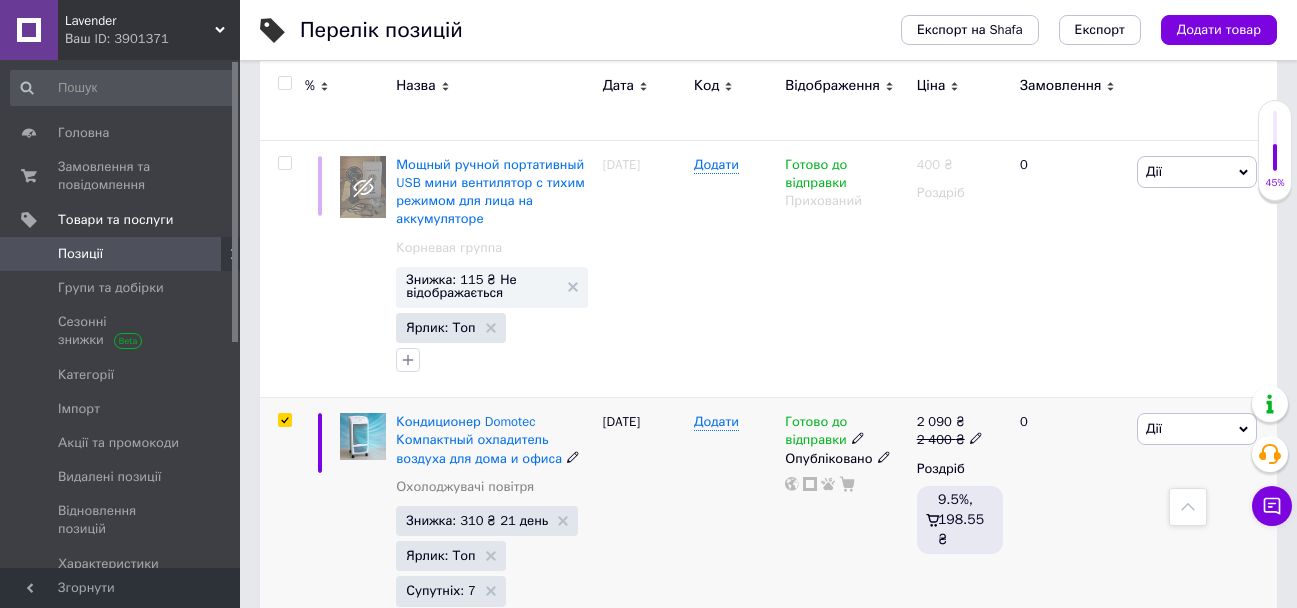 checkbox on "true" 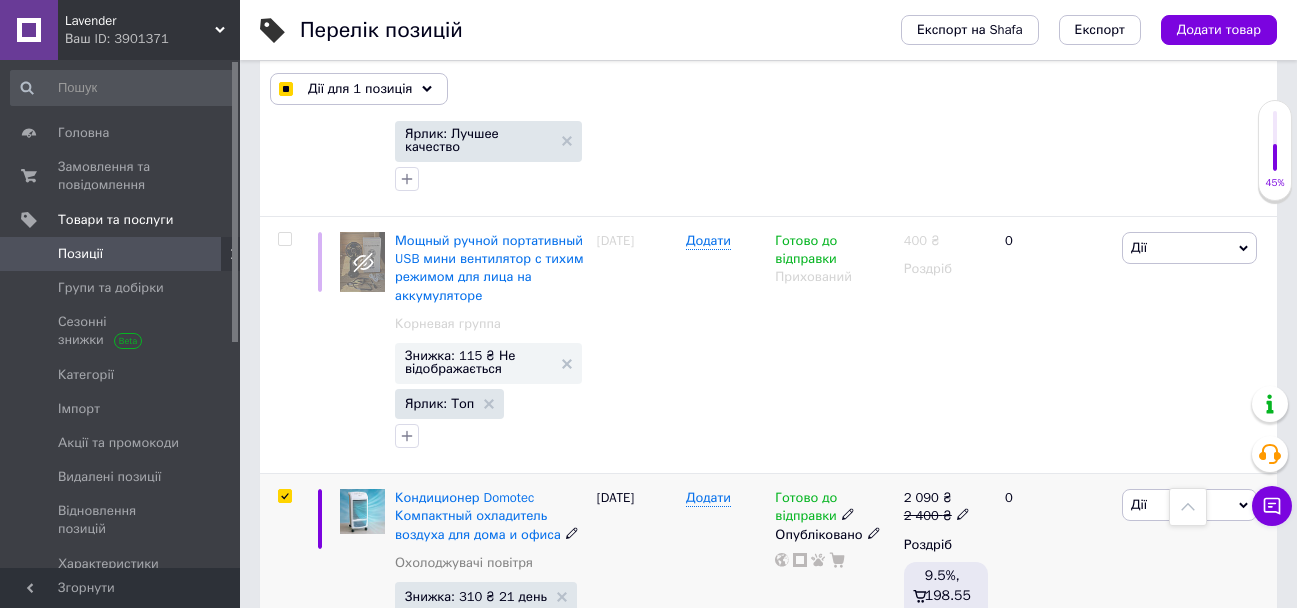 scroll, scrollTop: 6873, scrollLeft: 0, axis: vertical 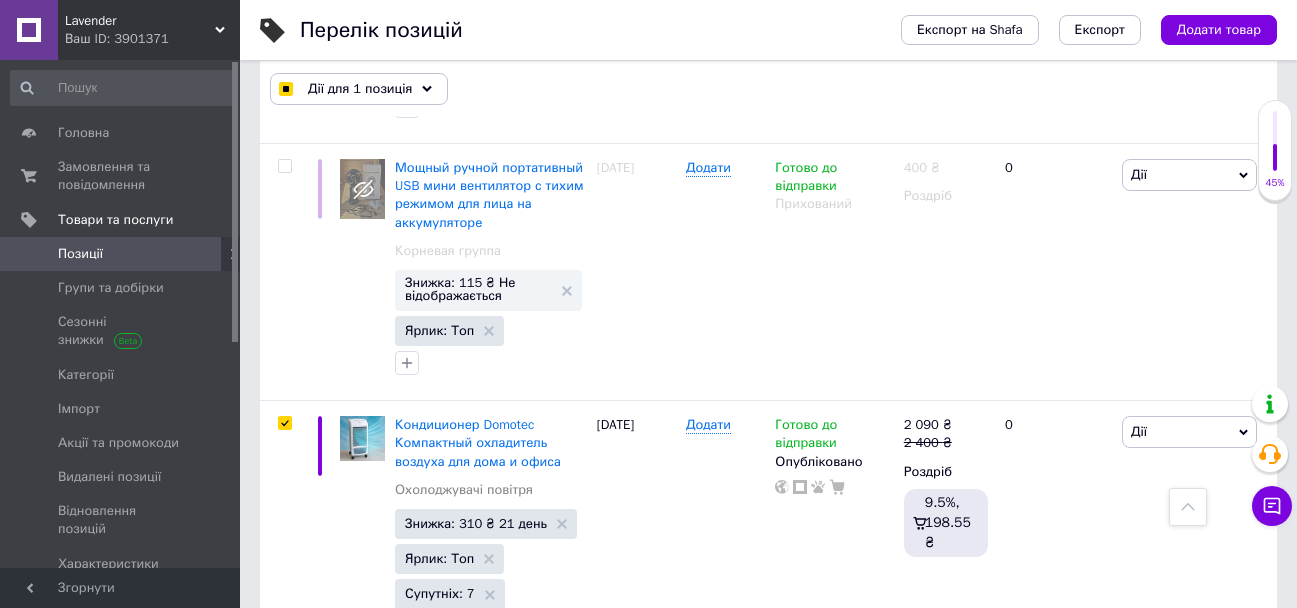 click at bounding box center [284, 687] 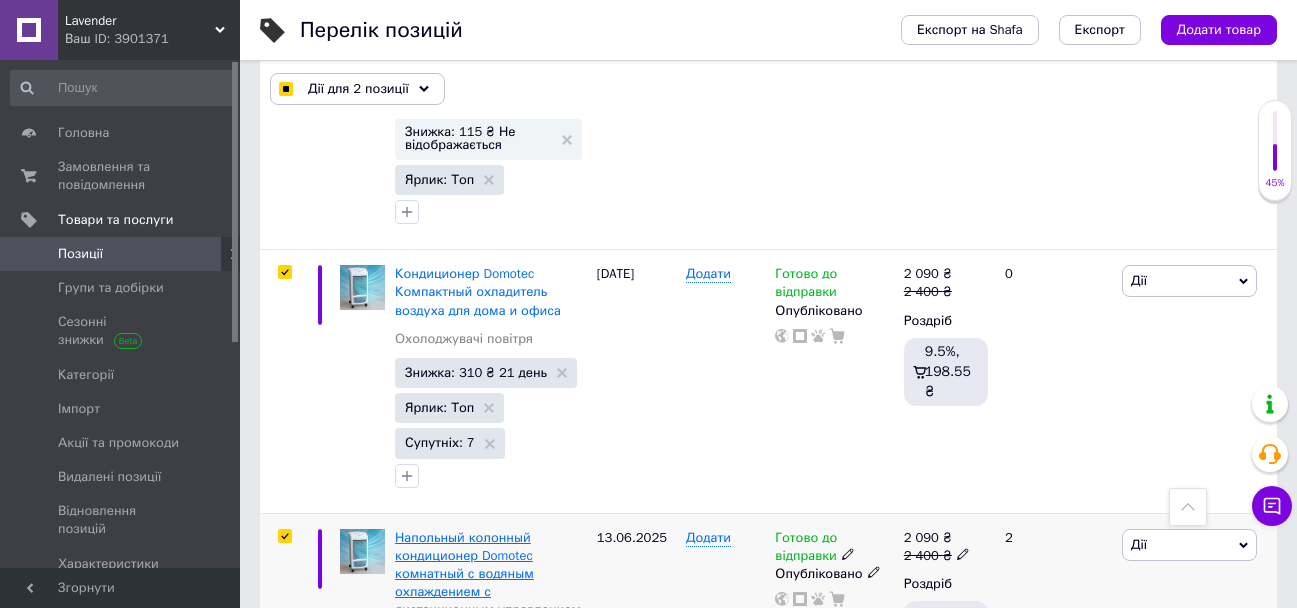 scroll, scrollTop: 7073, scrollLeft: 0, axis: vertical 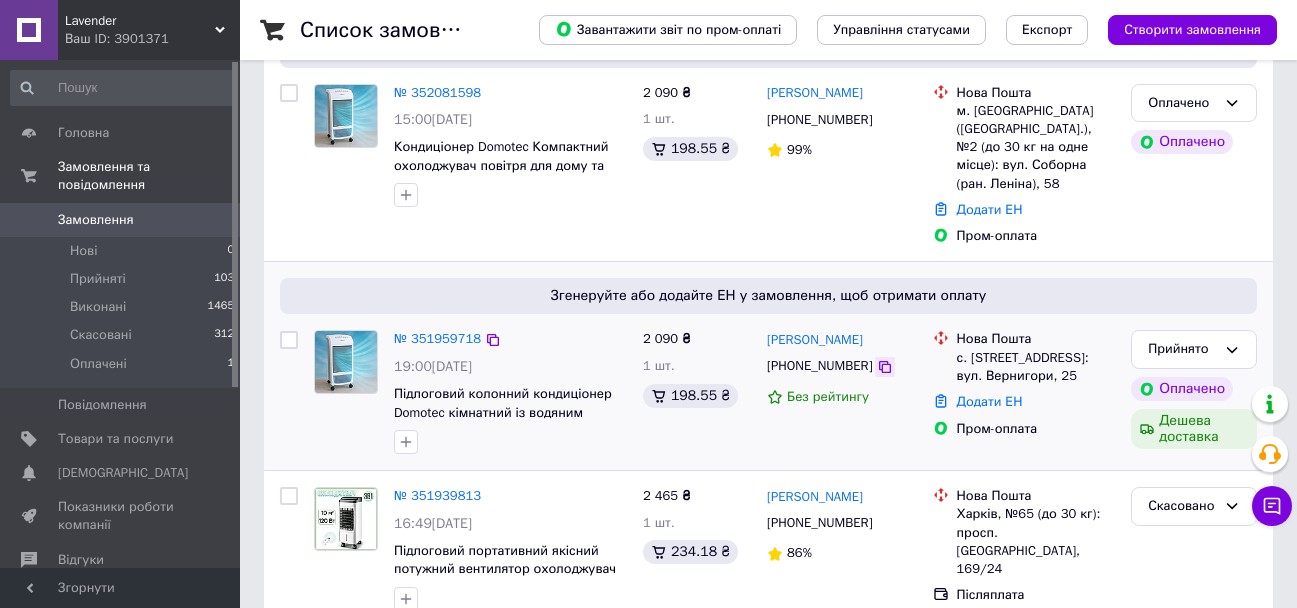 click 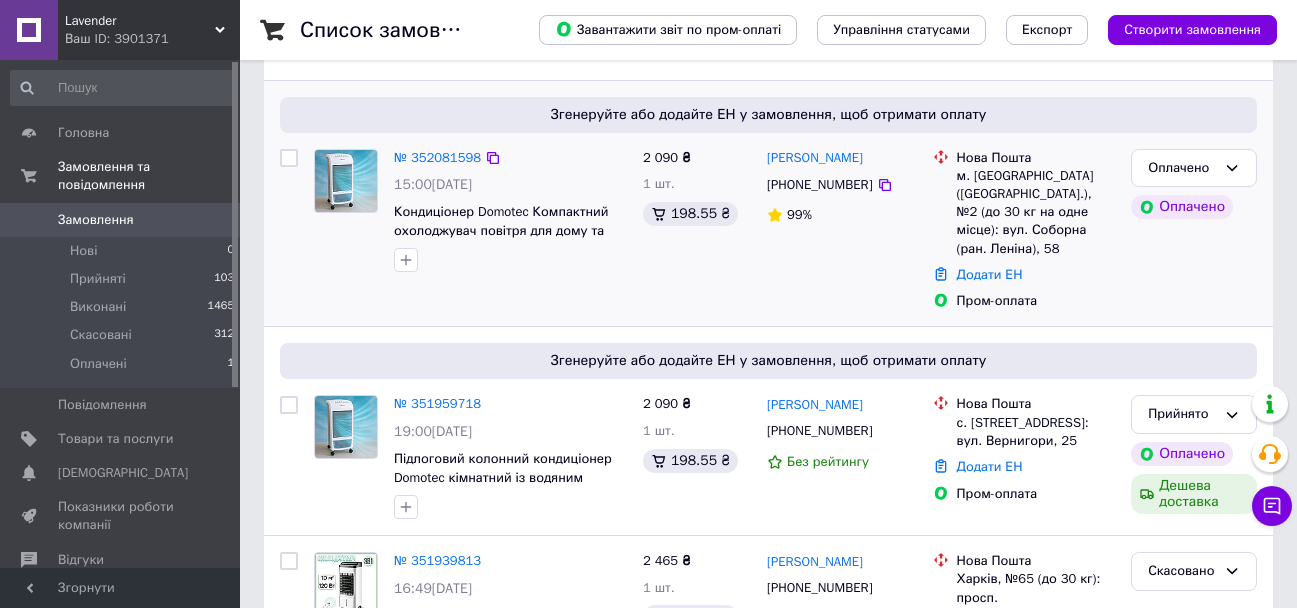 scroll, scrollTop: 100, scrollLeft: 0, axis: vertical 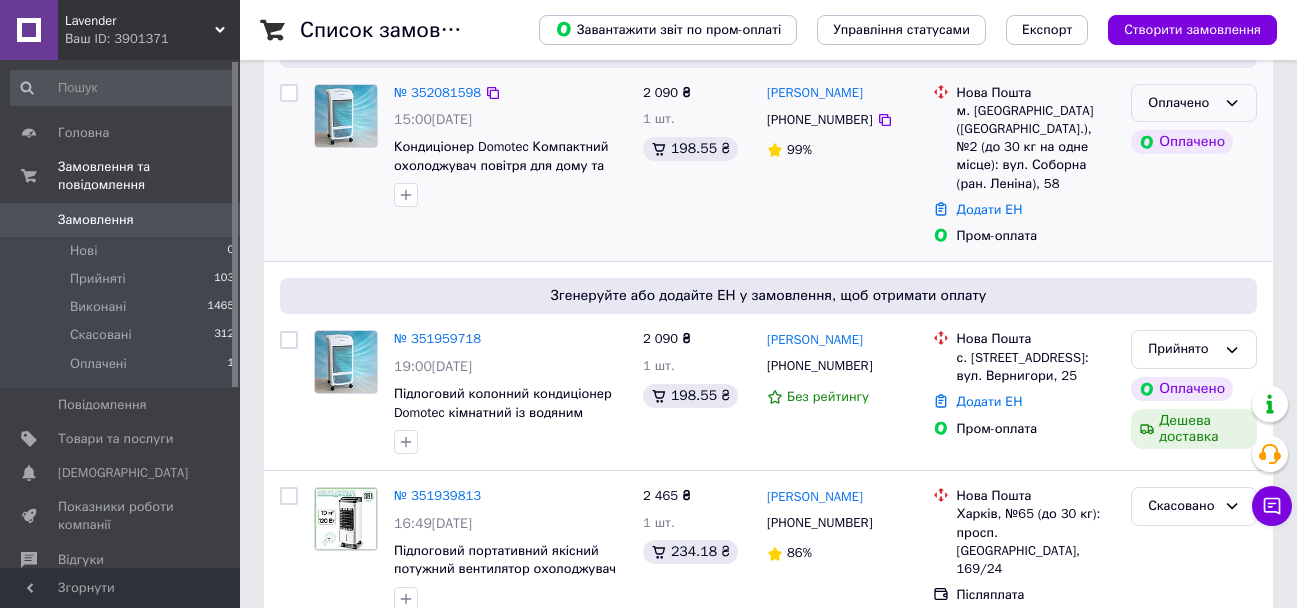 click 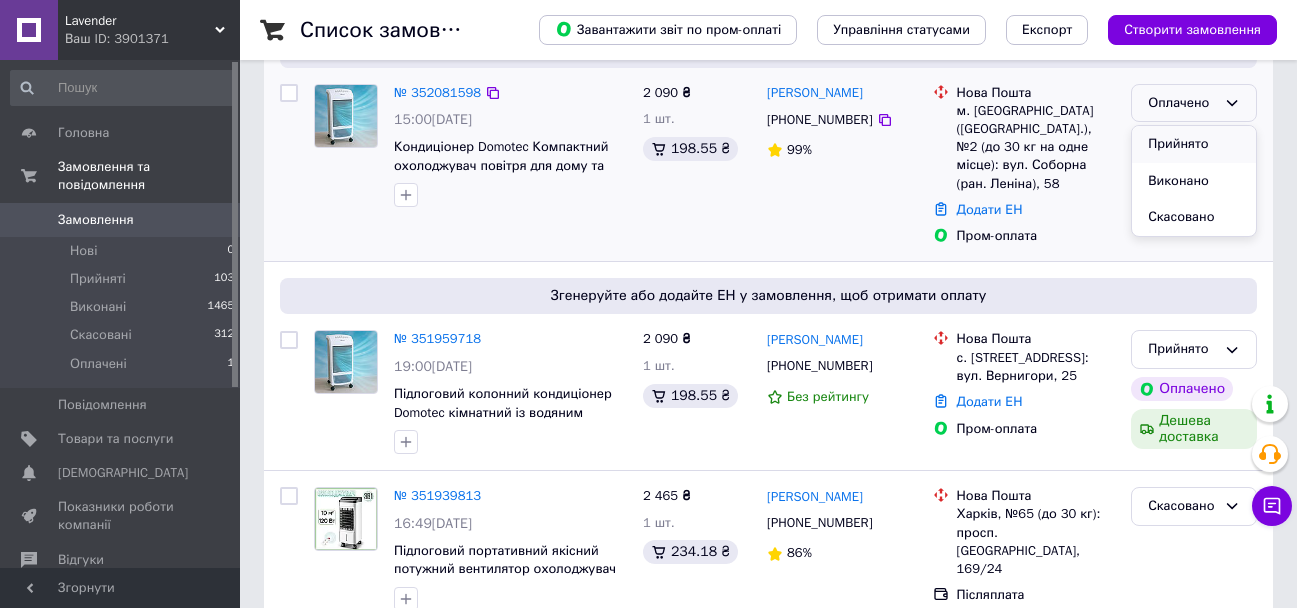 click on "Прийнято" at bounding box center (1194, 144) 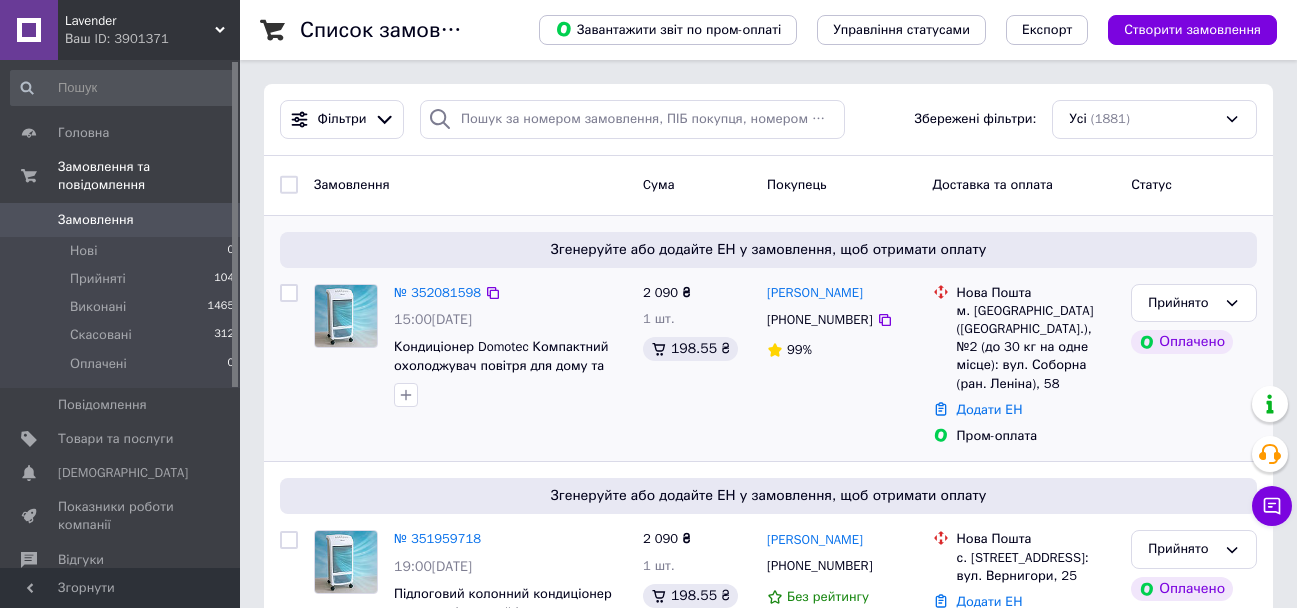 scroll, scrollTop: 100, scrollLeft: 0, axis: vertical 